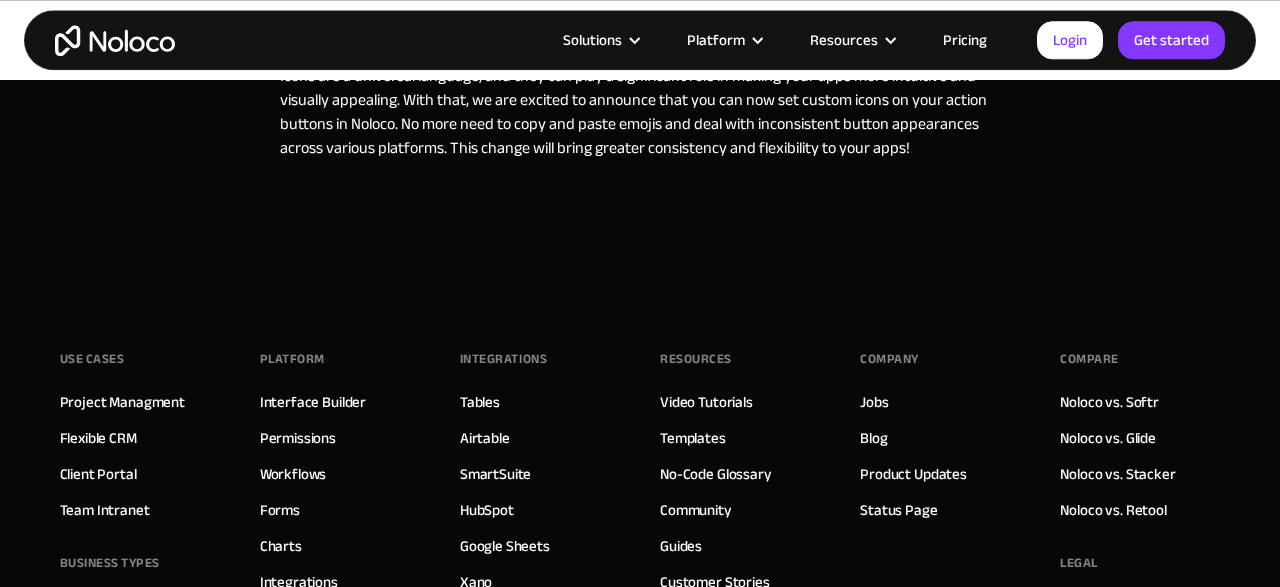 scroll, scrollTop: 2912, scrollLeft: 0, axis: vertical 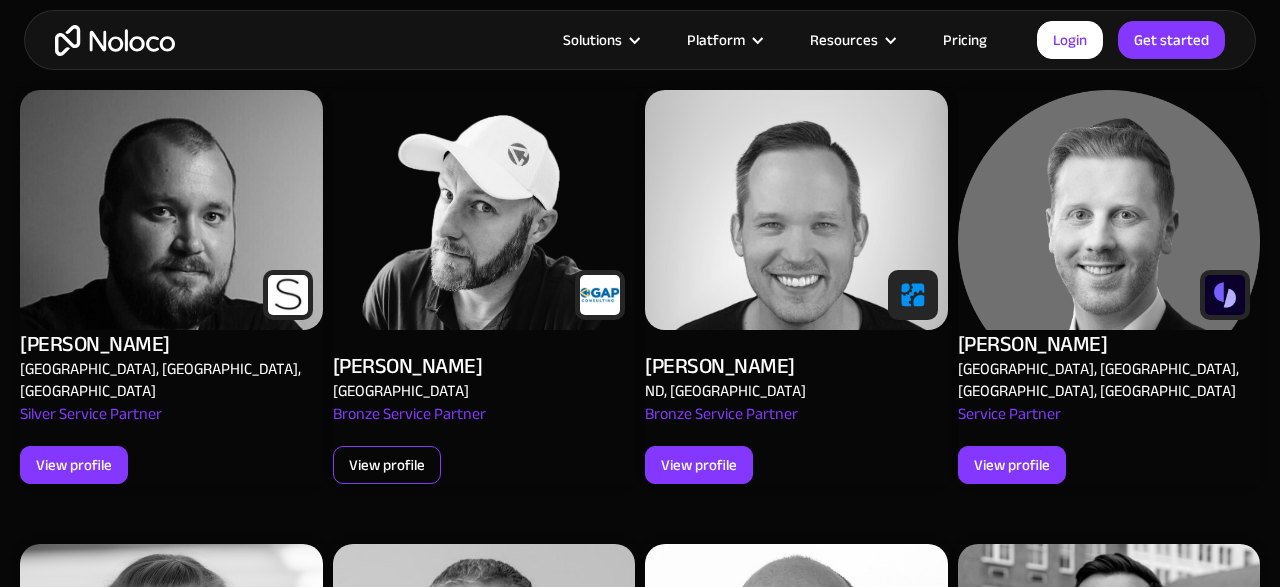 click on "View profile" at bounding box center (387, 465) 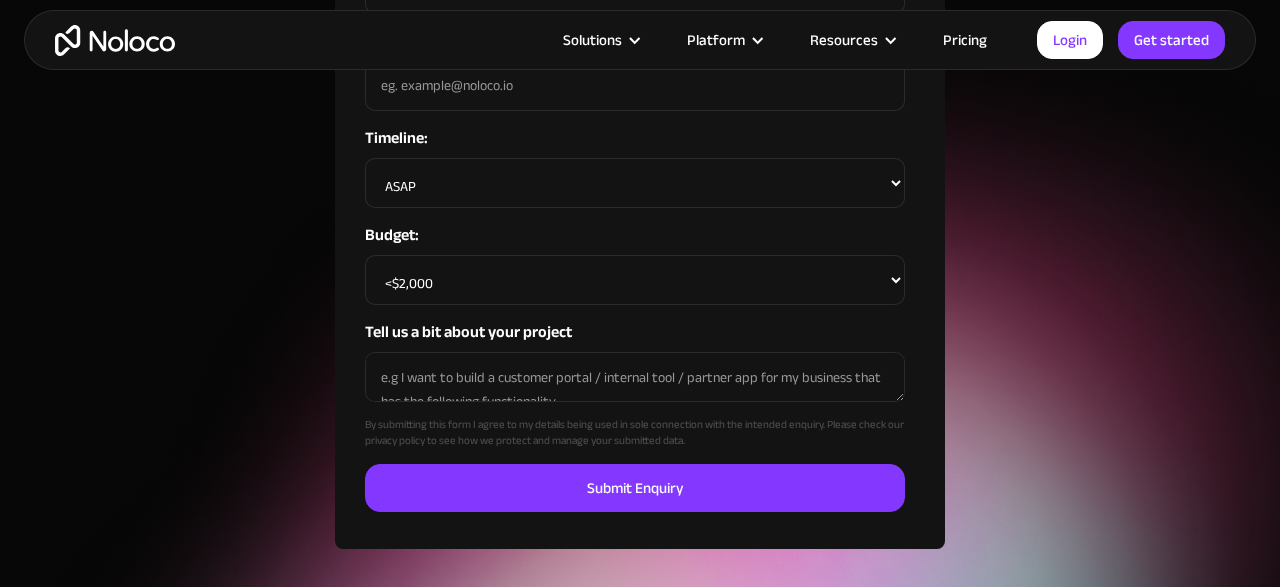 scroll, scrollTop: 1352, scrollLeft: 0, axis: vertical 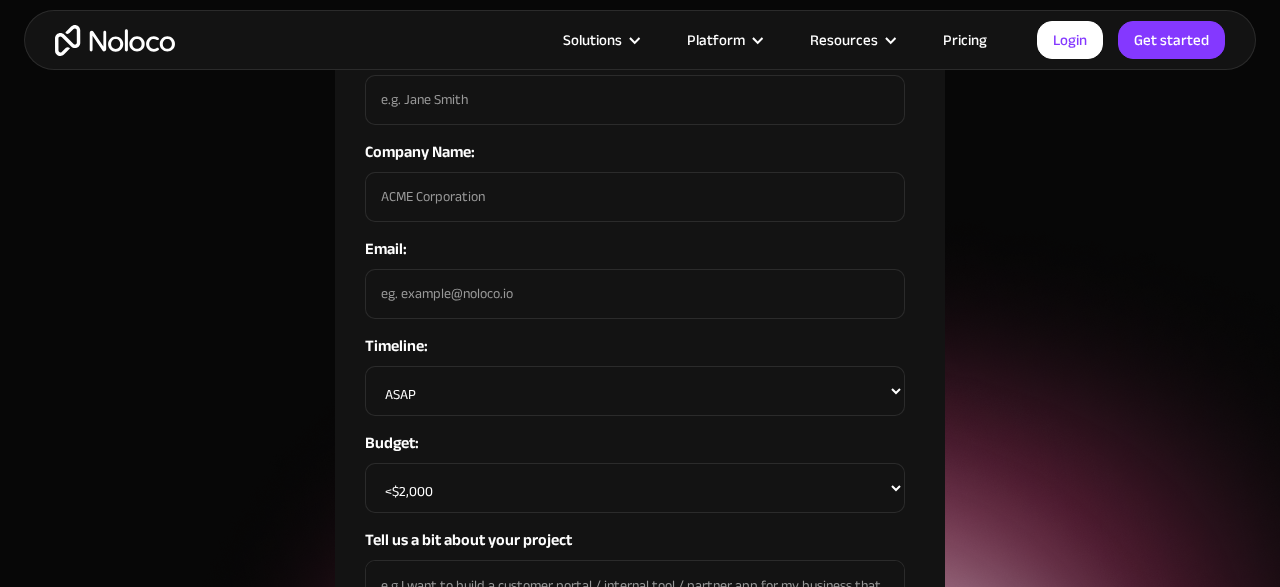click on "<$2,000 $2,000 - $5,000 $5,000 - $10,000 $10,000 - $20,000 $20,000 - $50,000 $50,000+" at bounding box center (635, 488) 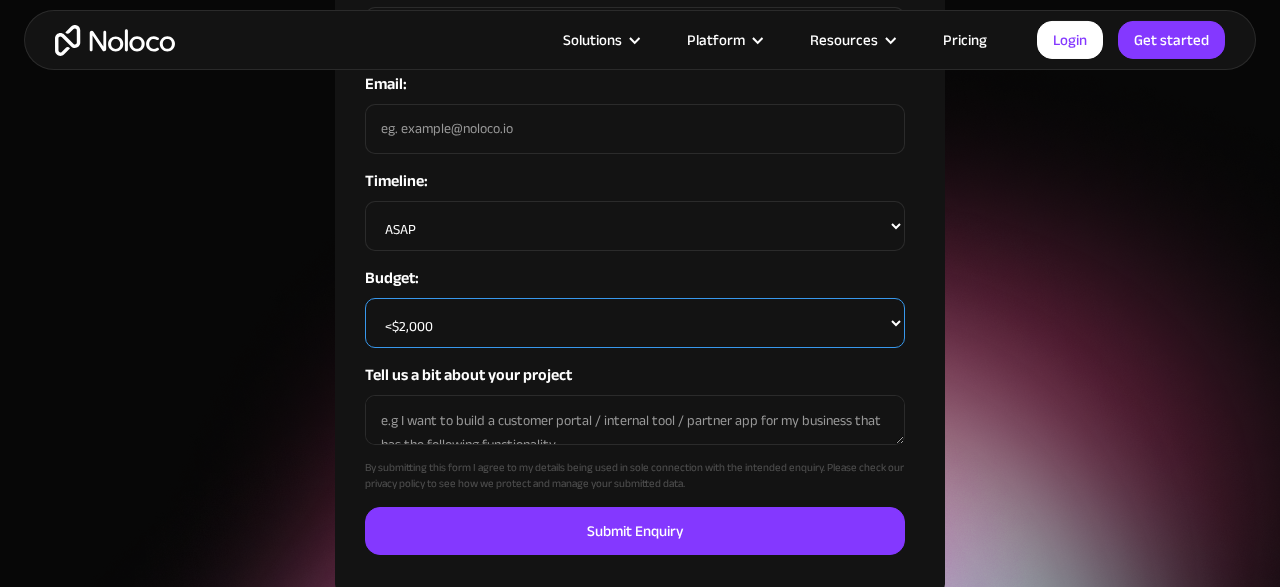 scroll, scrollTop: 1560, scrollLeft: 0, axis: vertical 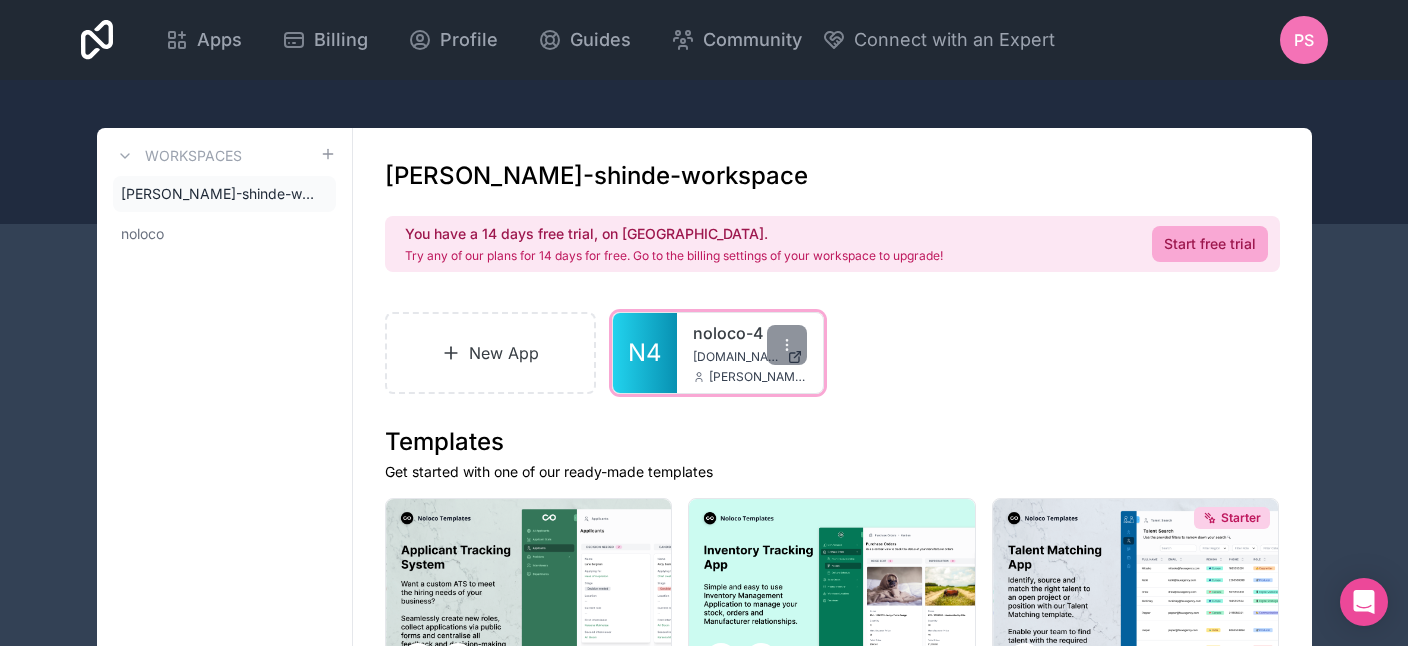 click on "N4" at bounding box center (645, 353) 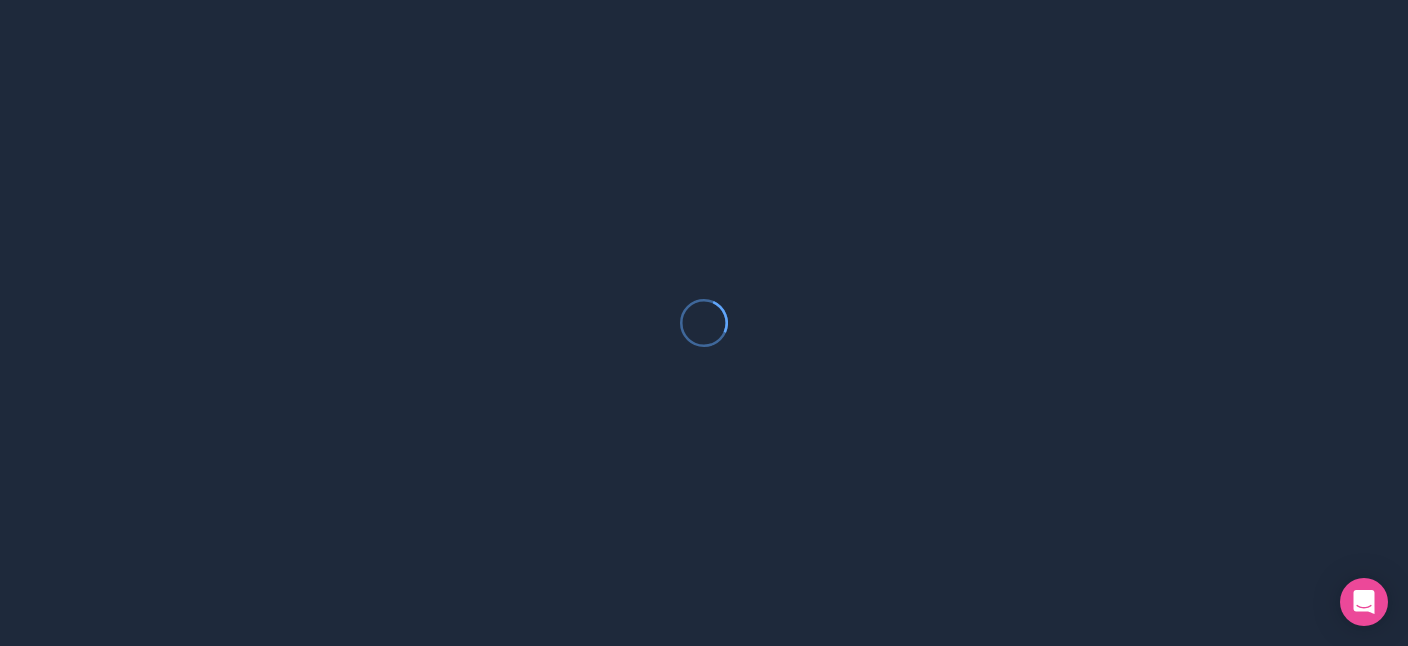 click at bounding box center (704, 323) 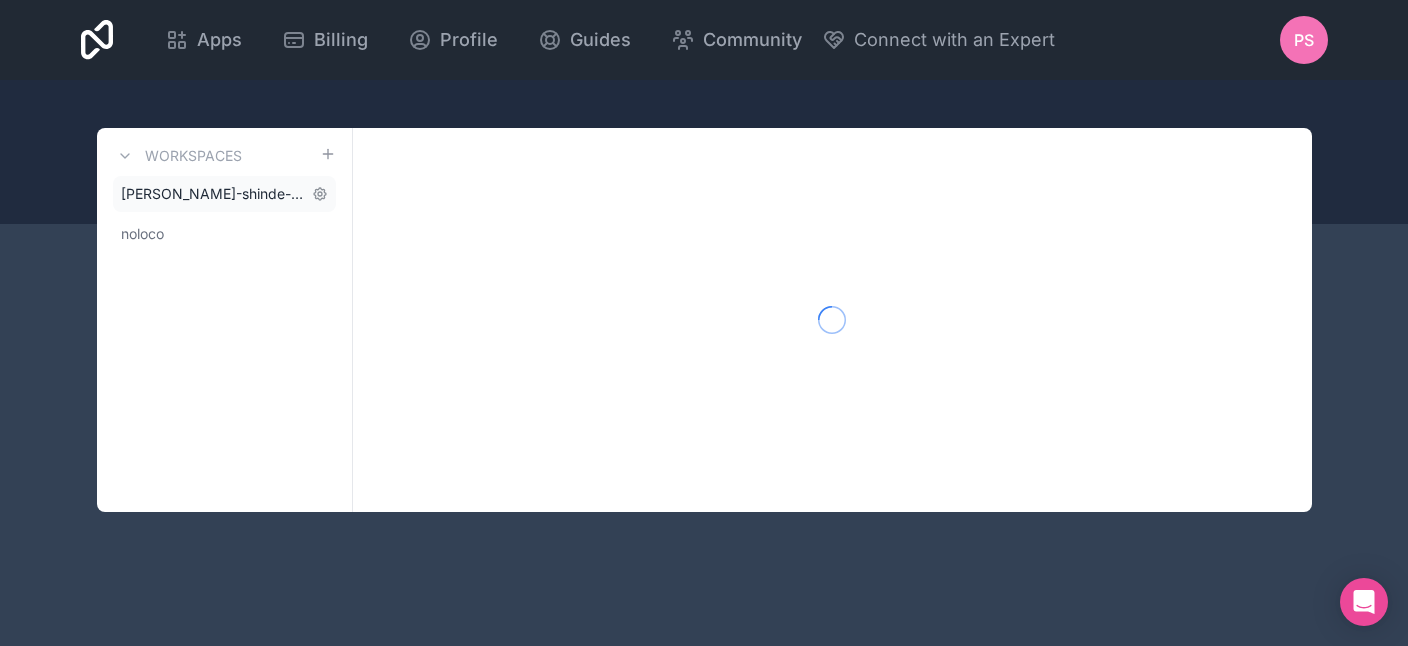 click on "[PERSON_NAME]-shinde-workspace" at bounding box center [224, 194] 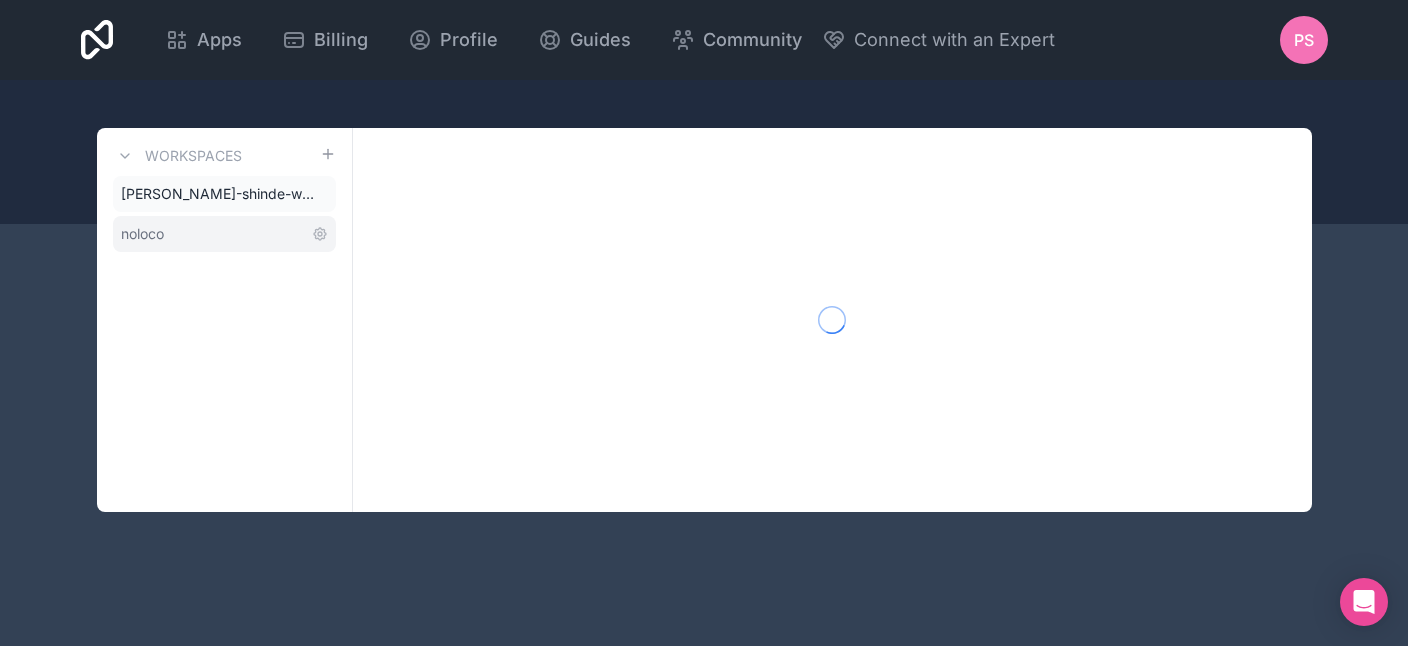click on "noloco" at bounding box center (224, 234) 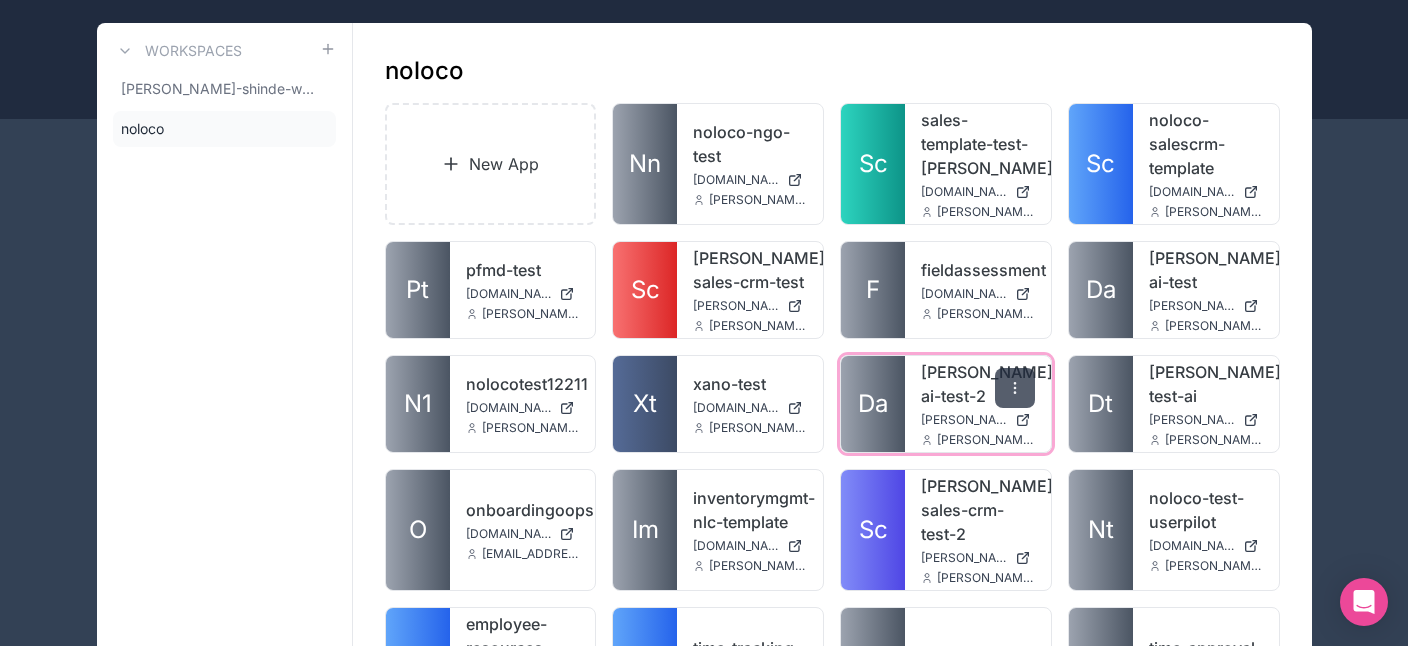 scroll, scrollTop: 0, scrollLeft: 0, axis: both 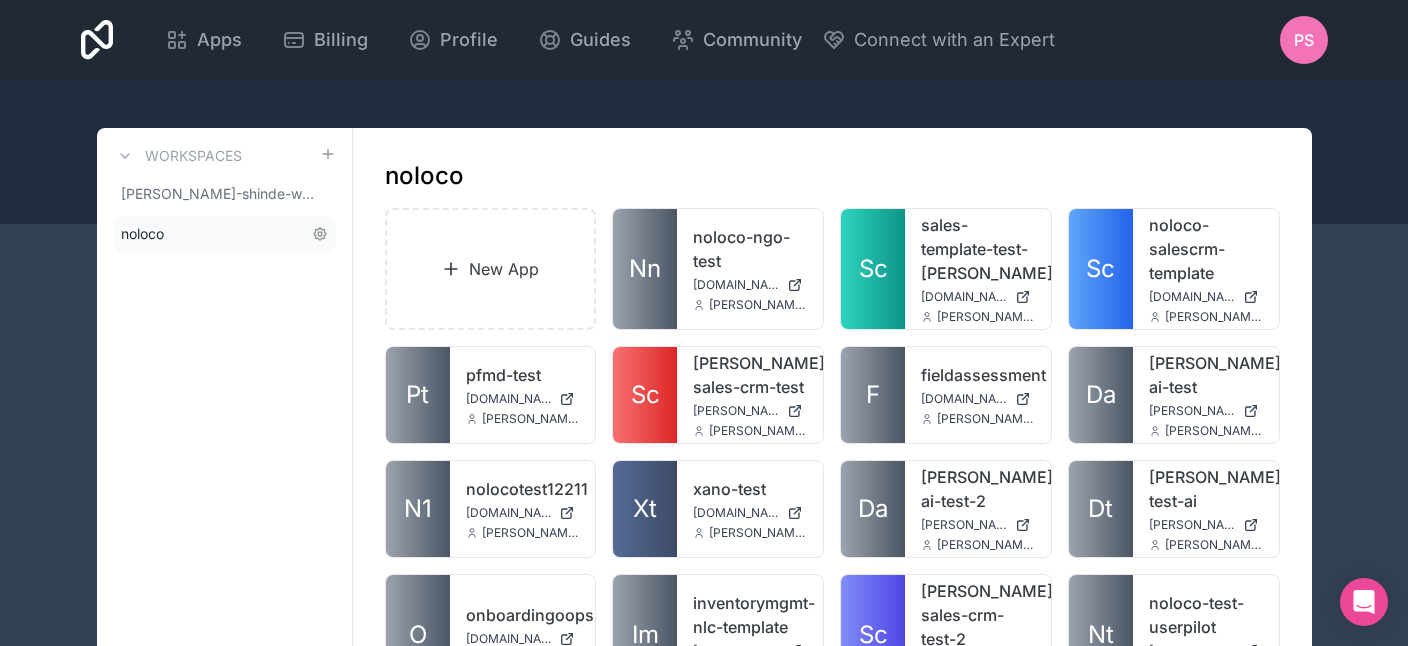 click on "[PERSON_NAME]-shinde-workspace" at bounding box center (220, 194) 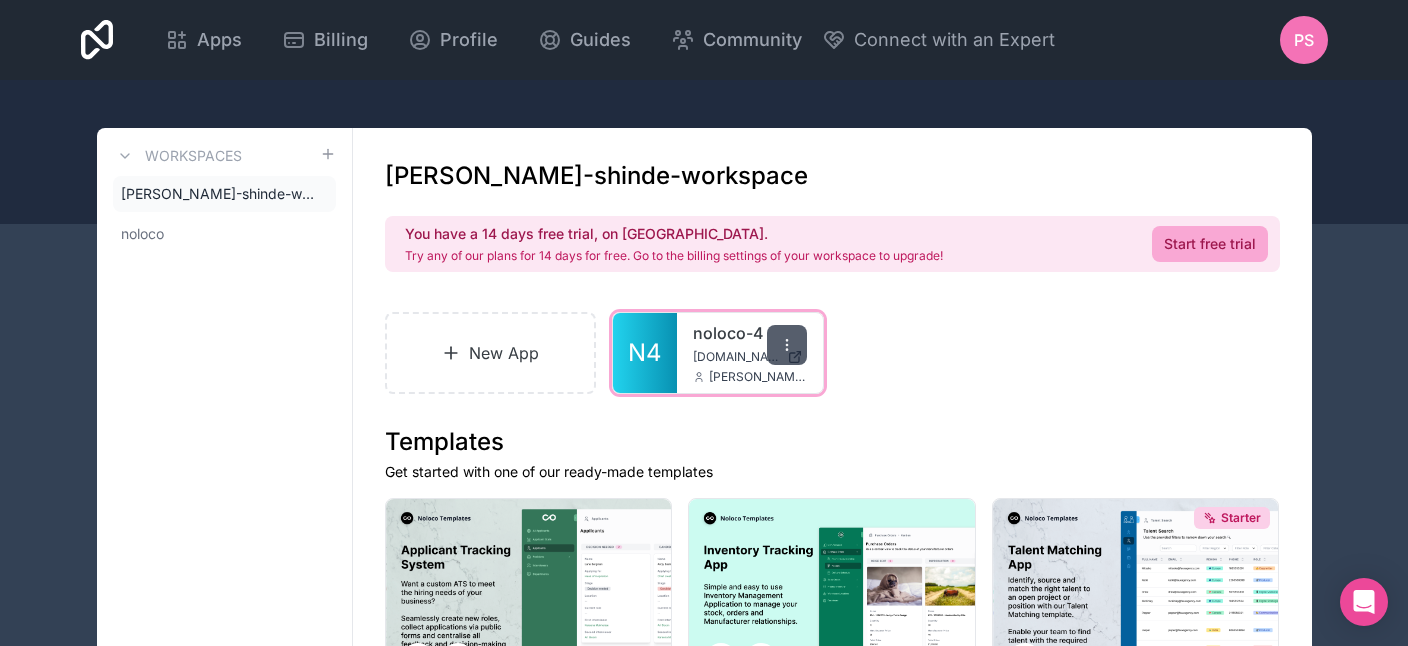 click at bounding box center (787, 345) 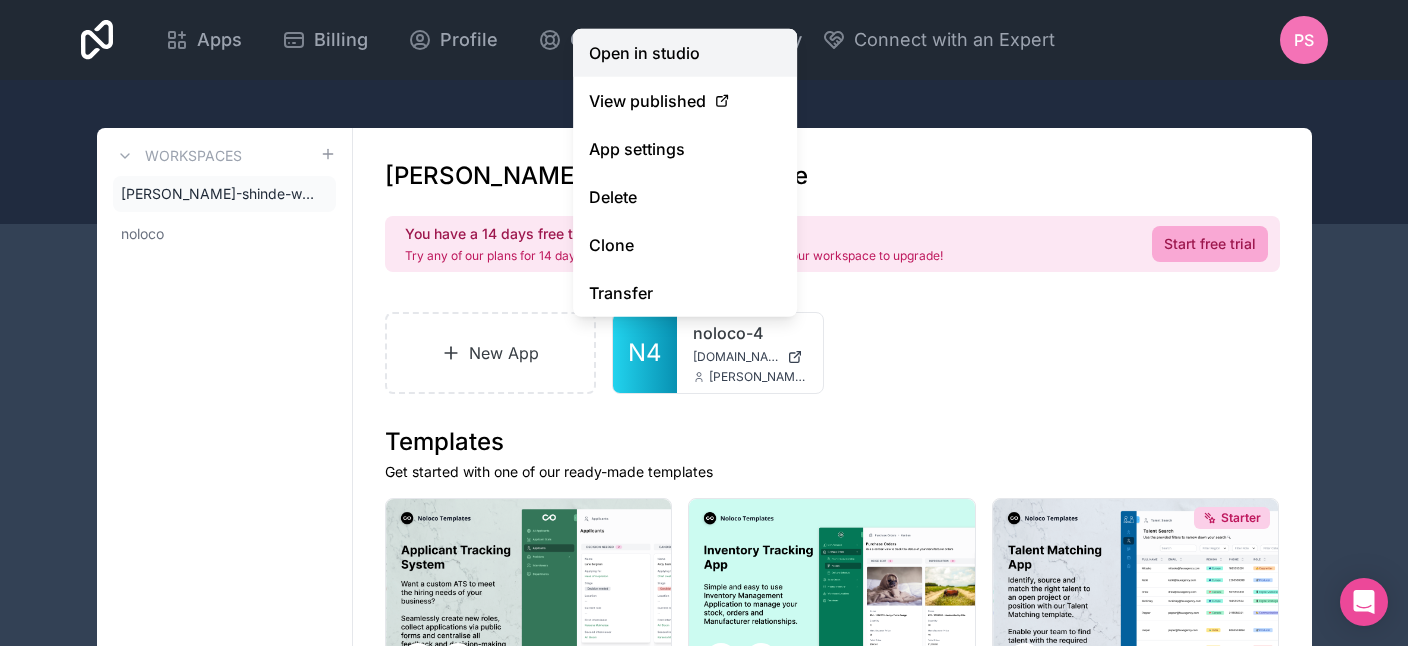 click on "Open in studio" at bounding box center (685, 53) 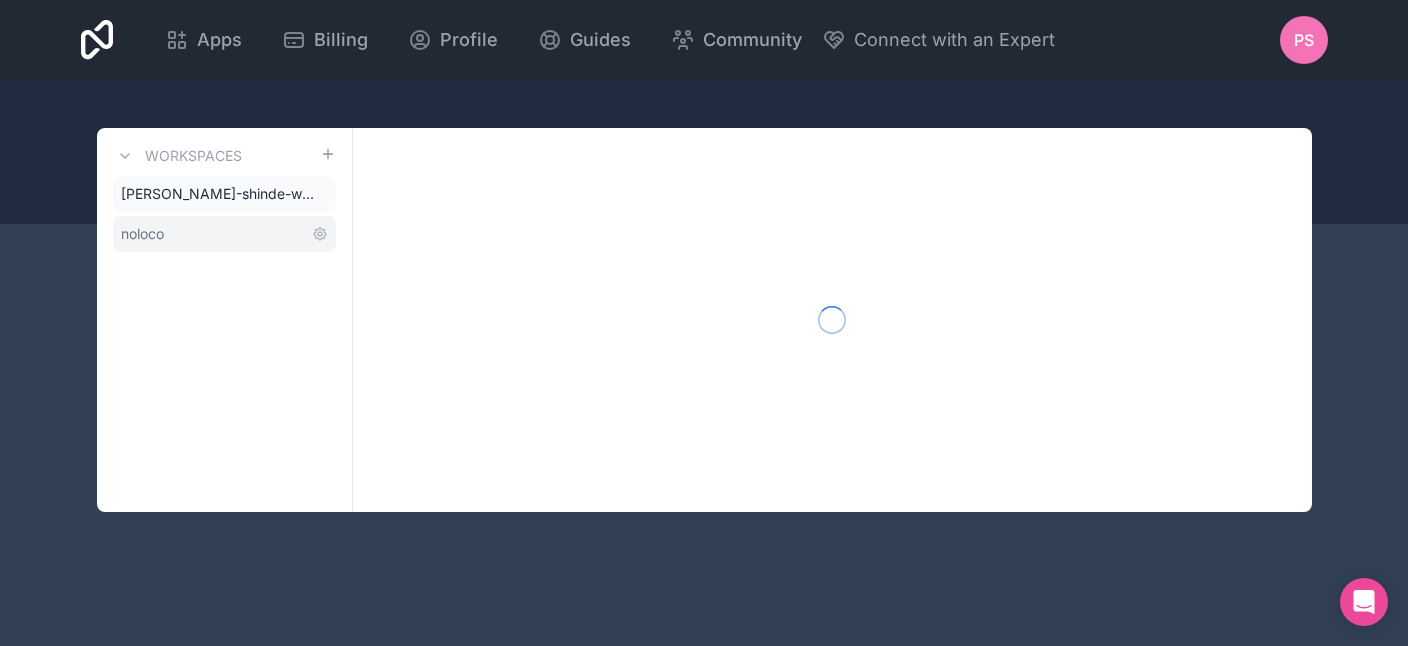 click on "noloco" at bounding box center [224, 234] 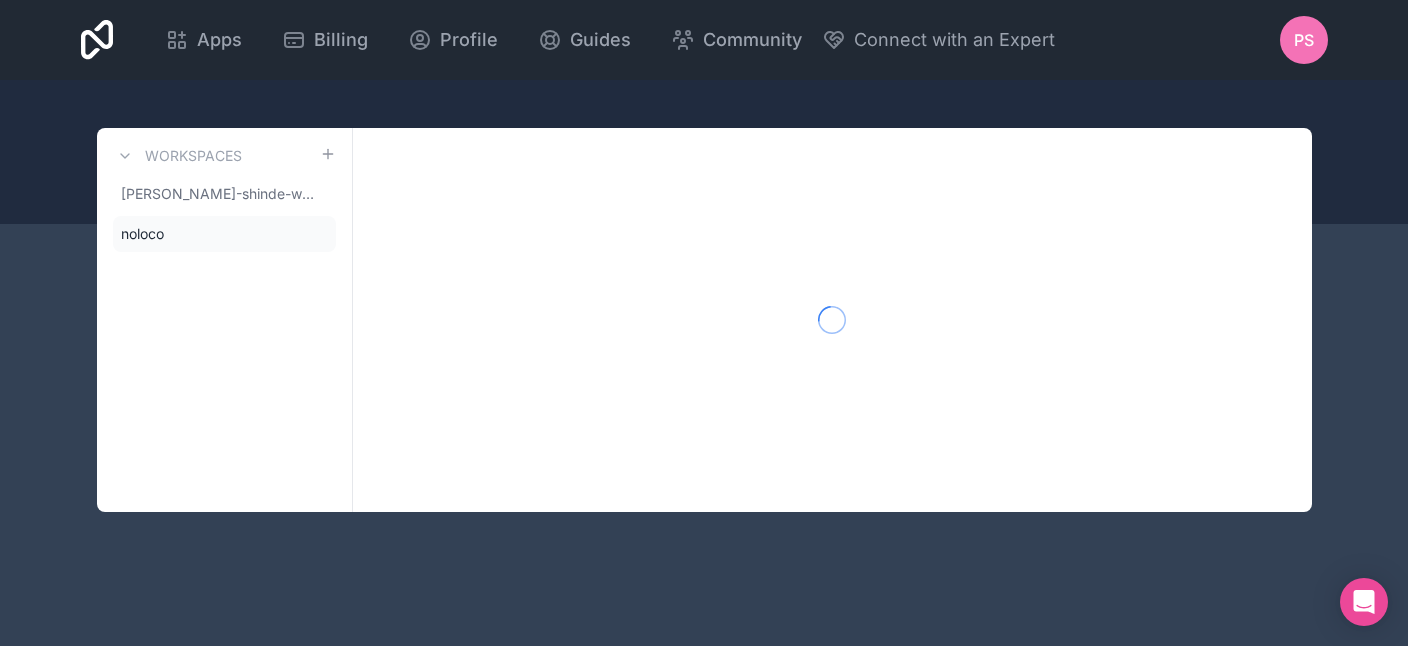 scroll, scrollTop: 0, scrollLeft: 0, axis: both 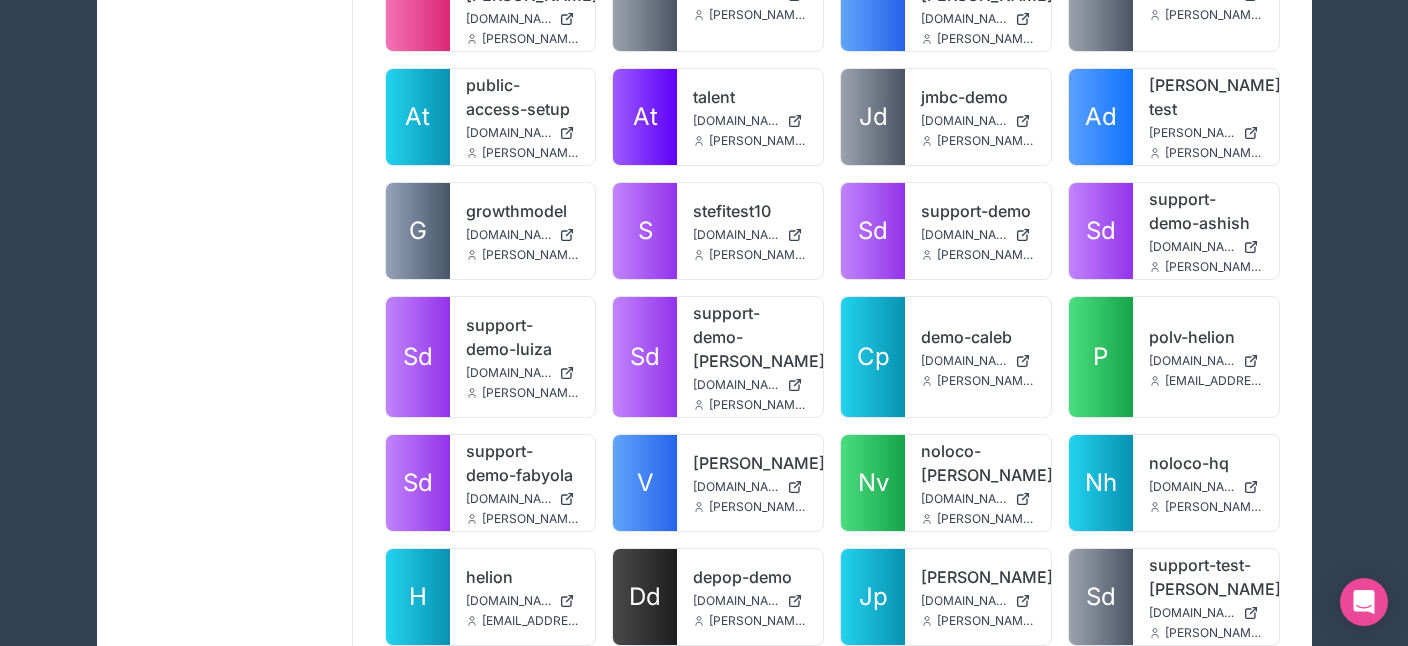 click on "testpranay testpranay.noloco.co pranay@noloco.io" at bounding box center (1206, 711) 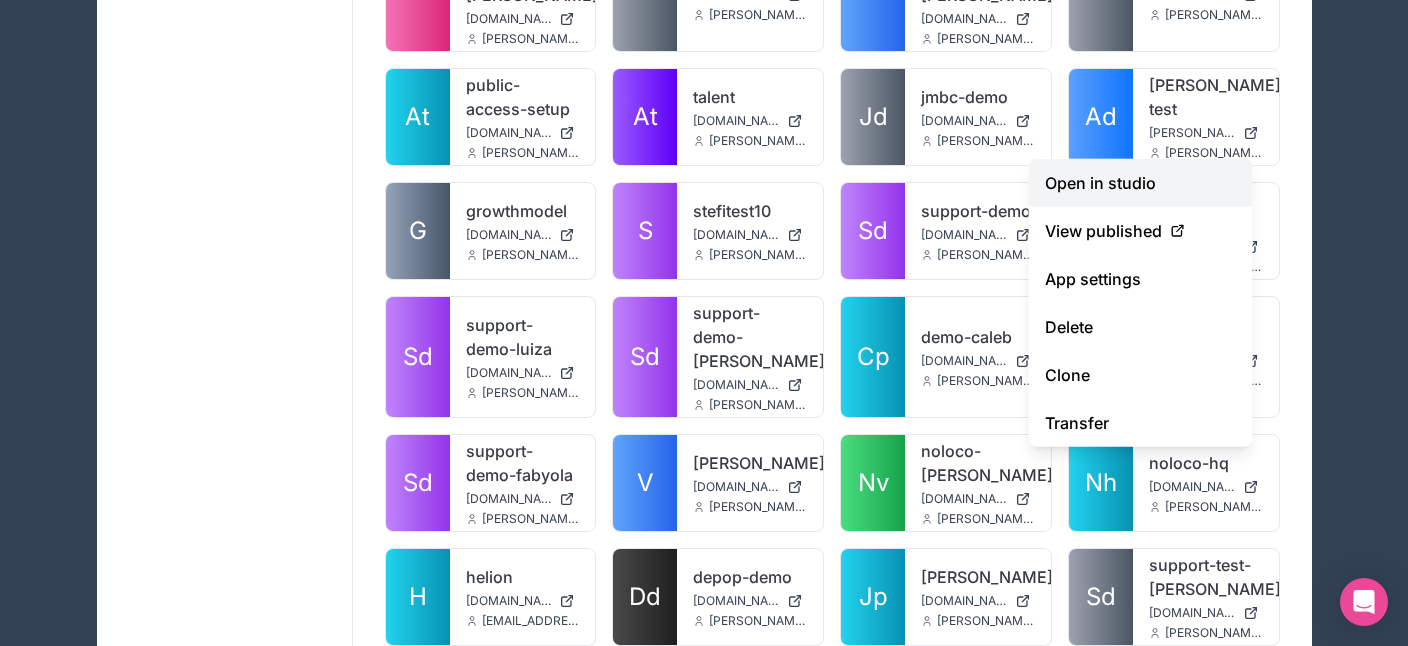 click on "Open in studio" at bounding box center [1141, 183] 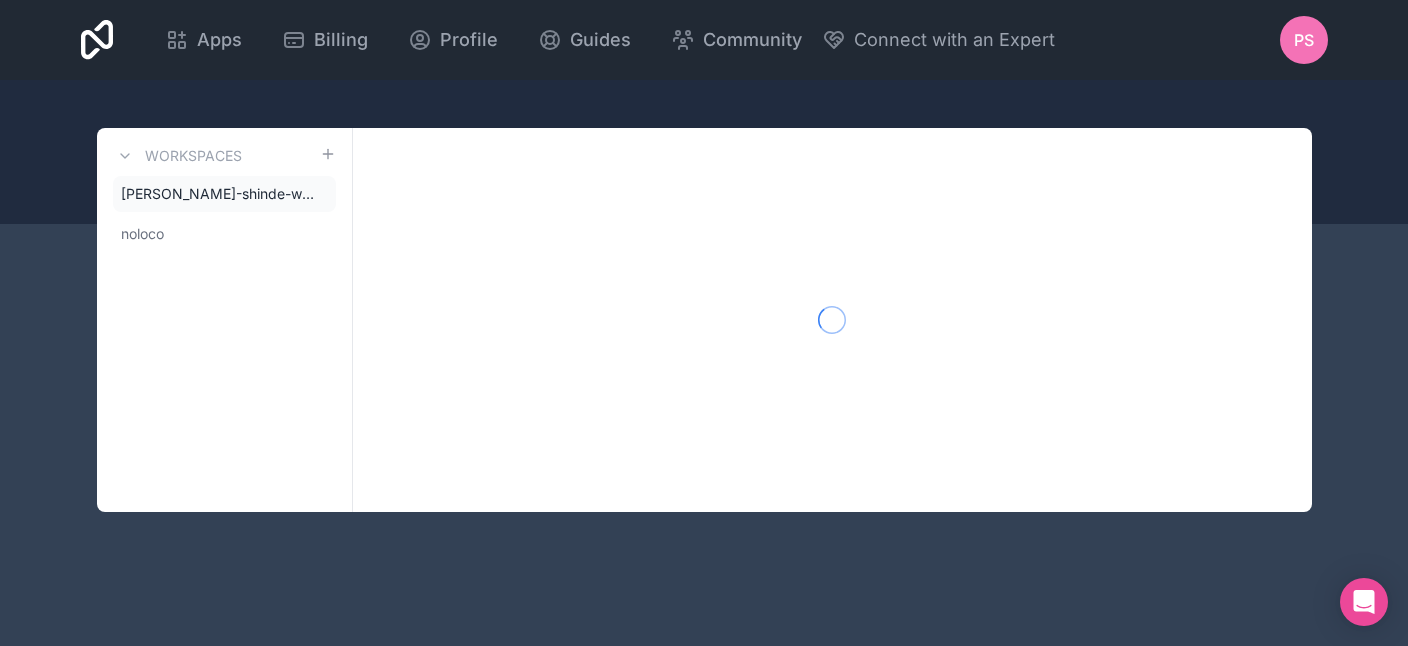 scroll, scrollTop: 0, scrollLeft: 0, axis: both 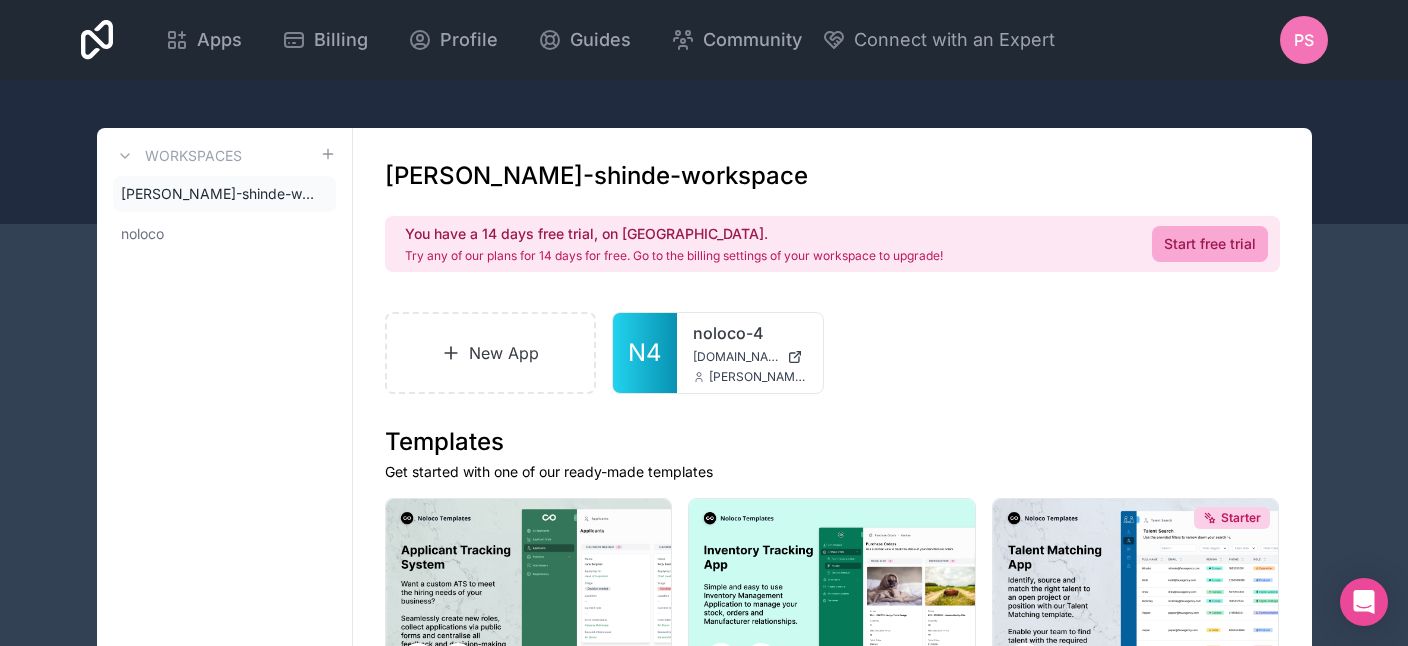 click on "PS" at bounding box center [1304, 40] 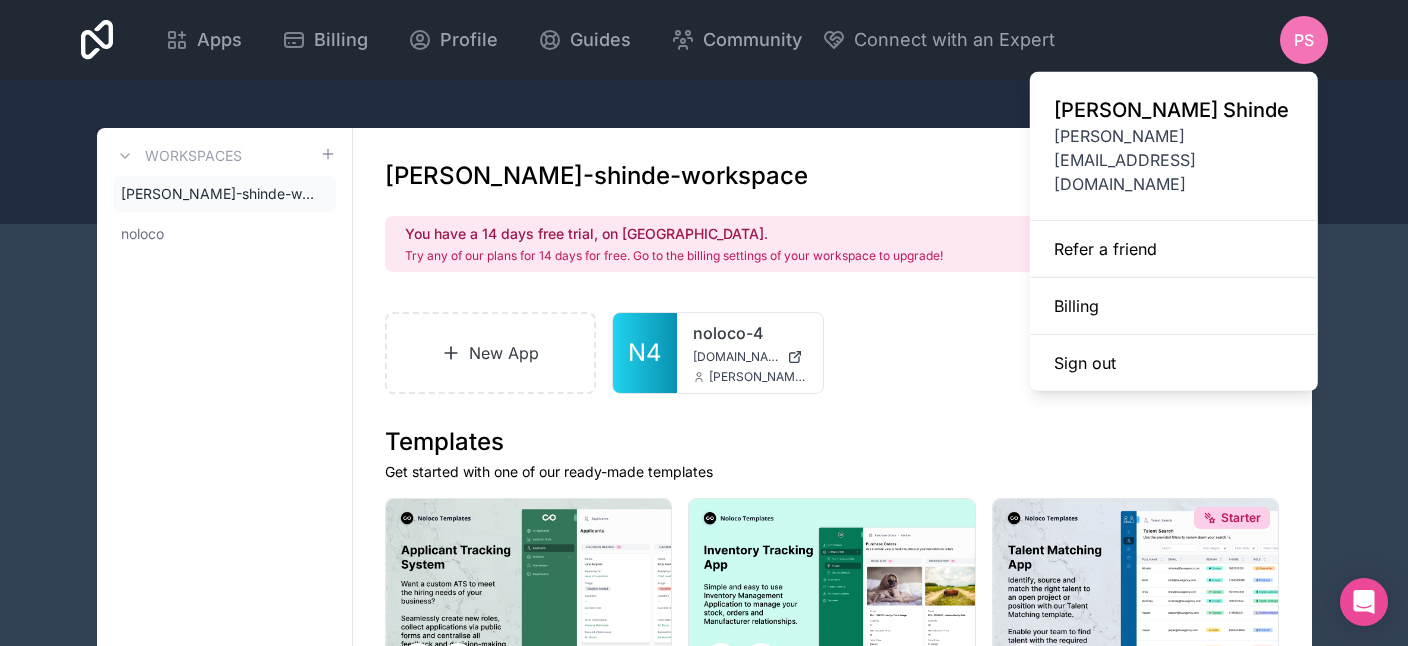 click on "PS" at bounding box center [1304, 40] 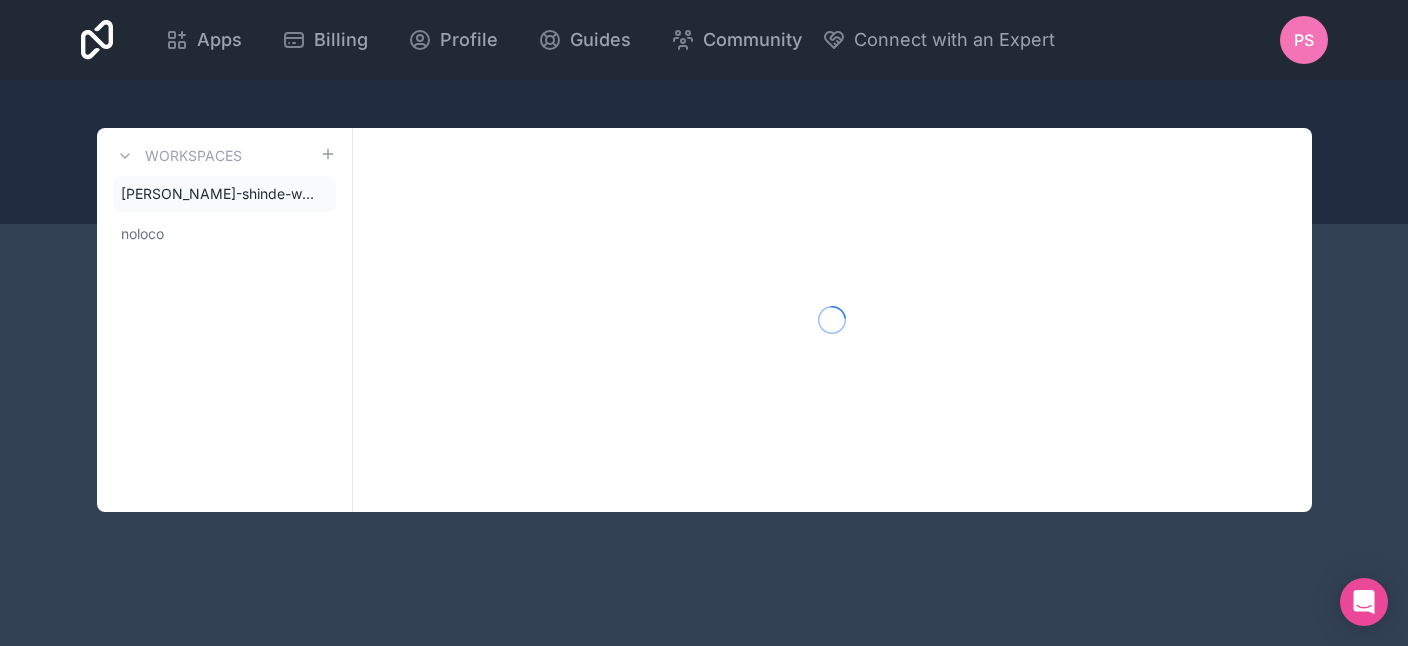 scroll, scrollTop: 0, scrollLeft: 0, axis: both 